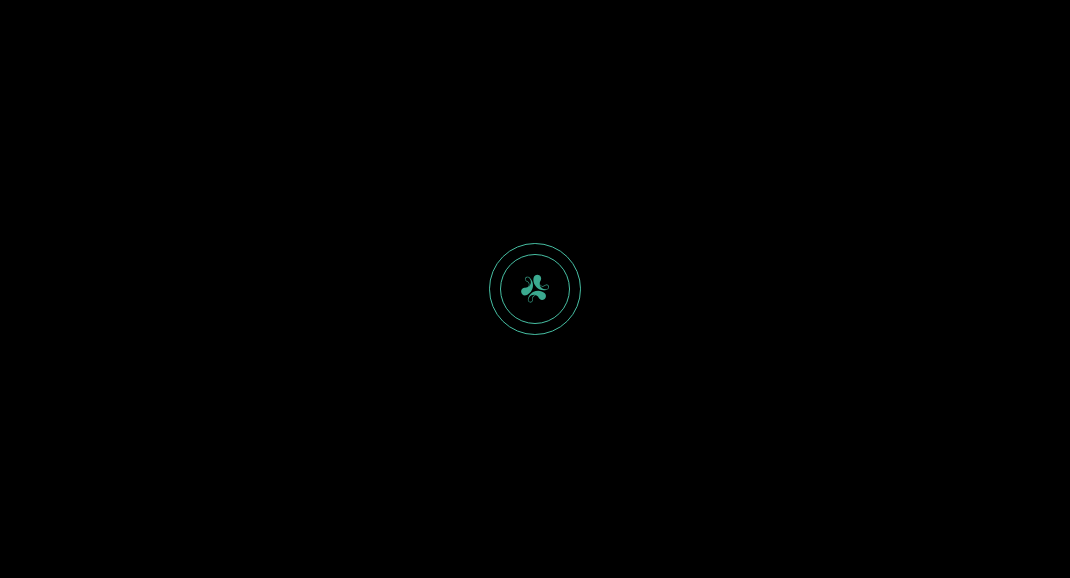 scroll, scrollTop: 0, scrollLeft: 0, axis: both 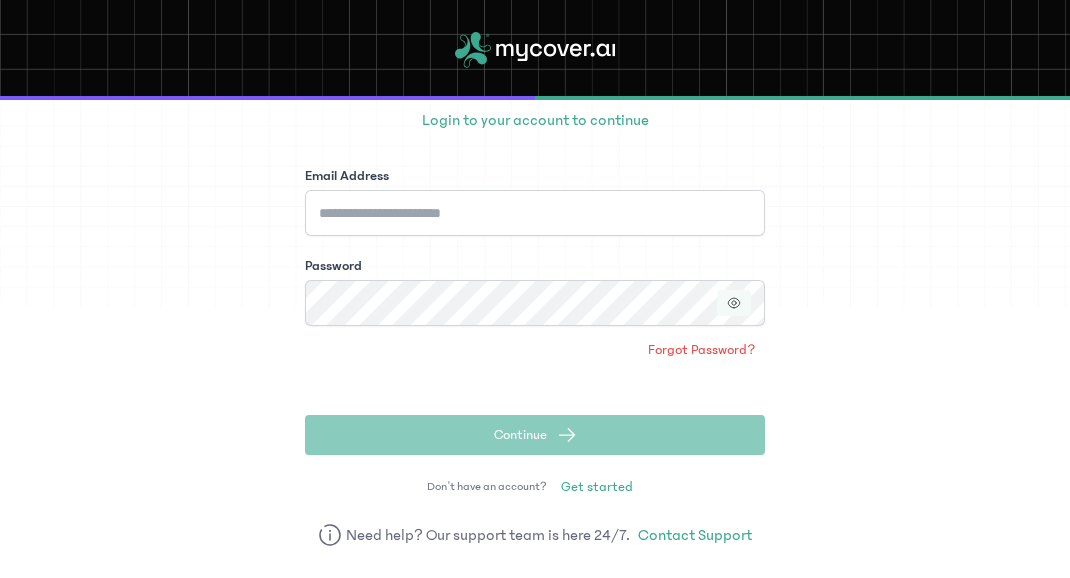 click 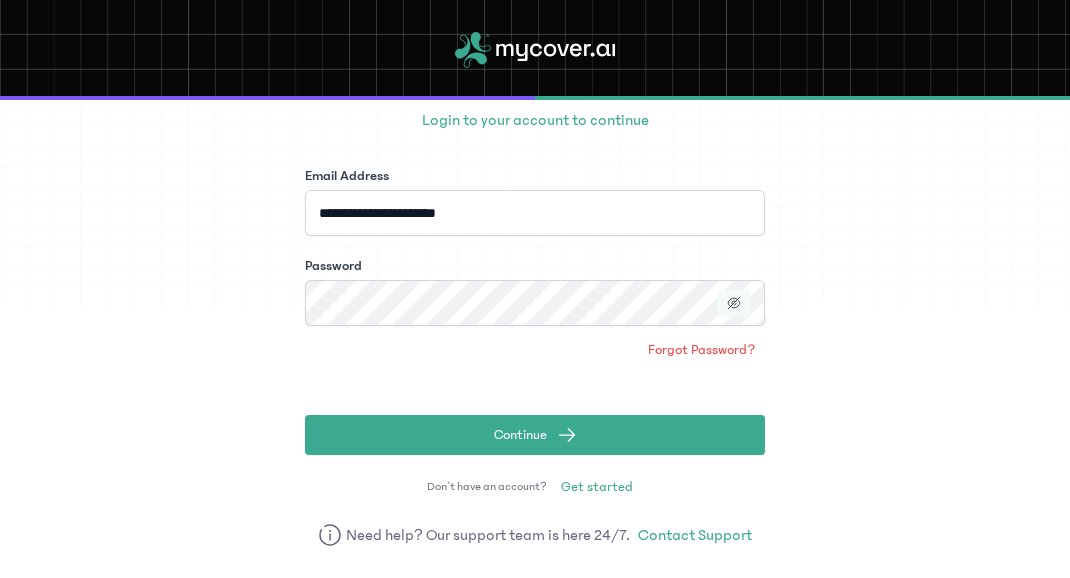 click 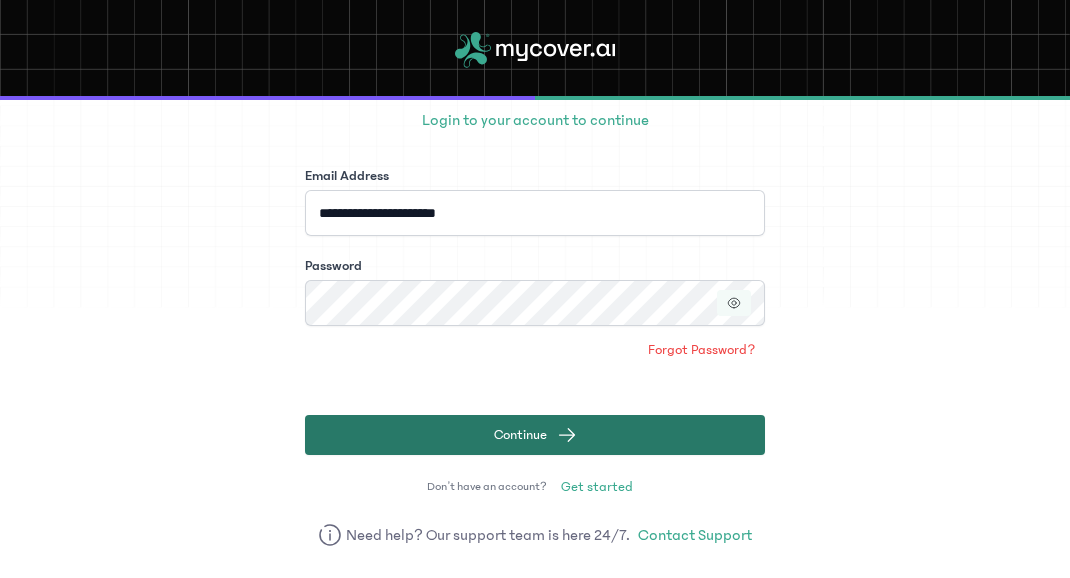 click on "Continue" 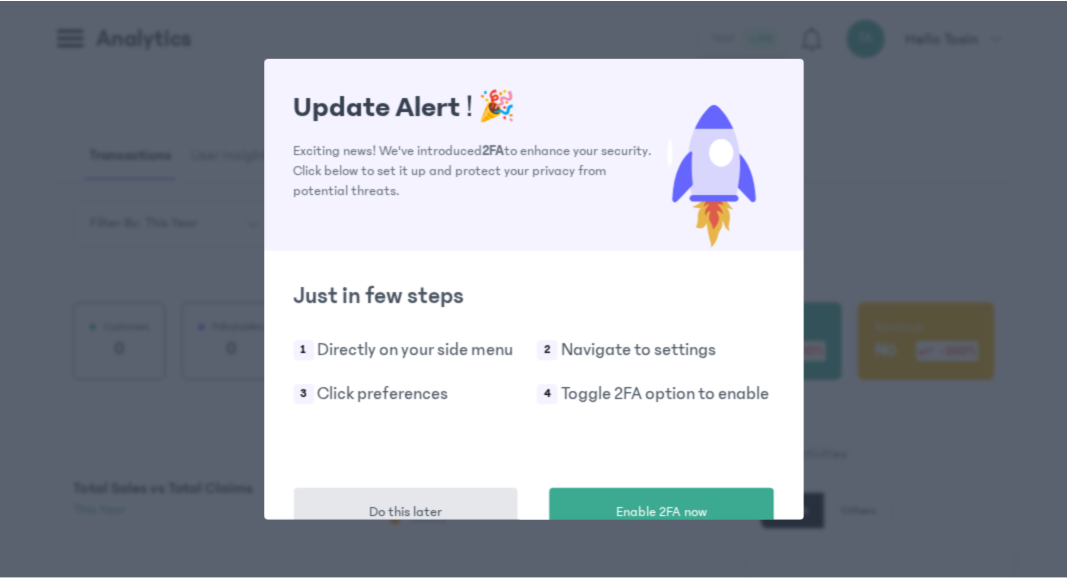 scroll, scrollTop: 52, scrollLeft: 0, axis: vertical 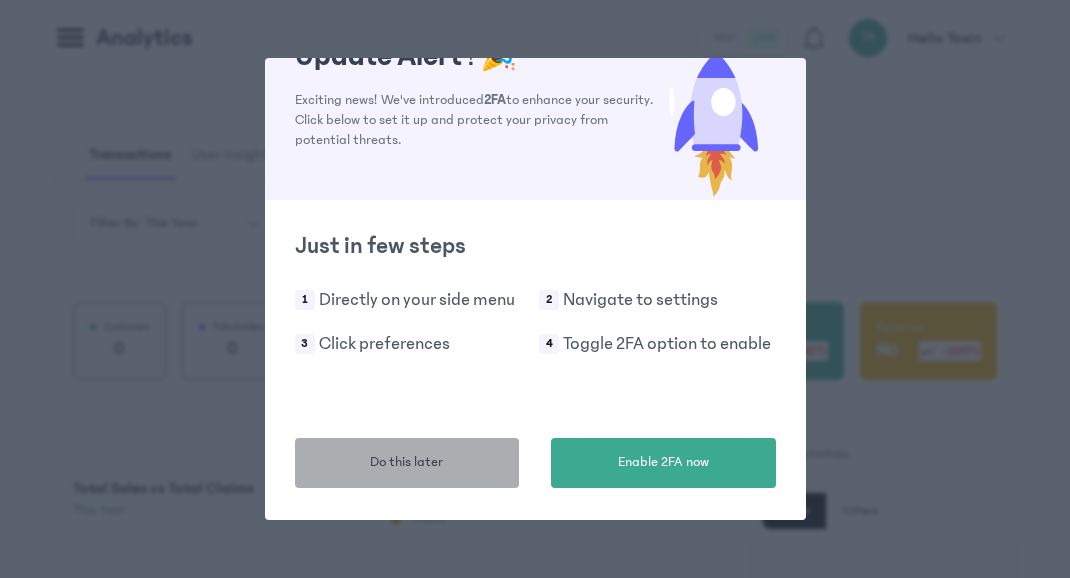 click on "Do this later" at bounding box center (407, 463) 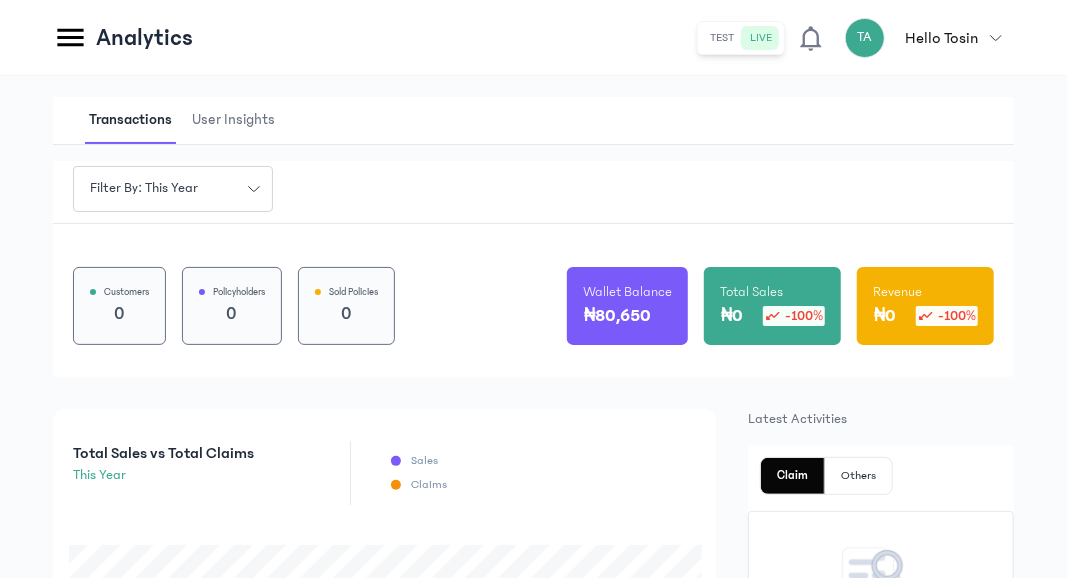 scroll, scrollTop: 0, scrollLeft: 0, axis: both 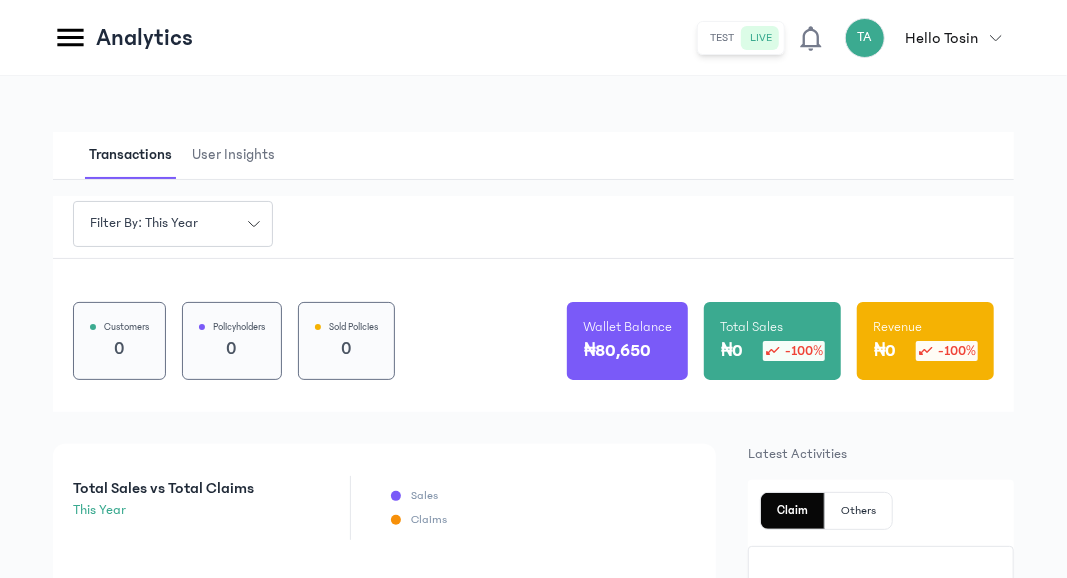 click on "Wallet Balance" at bounding box center (627, 327) 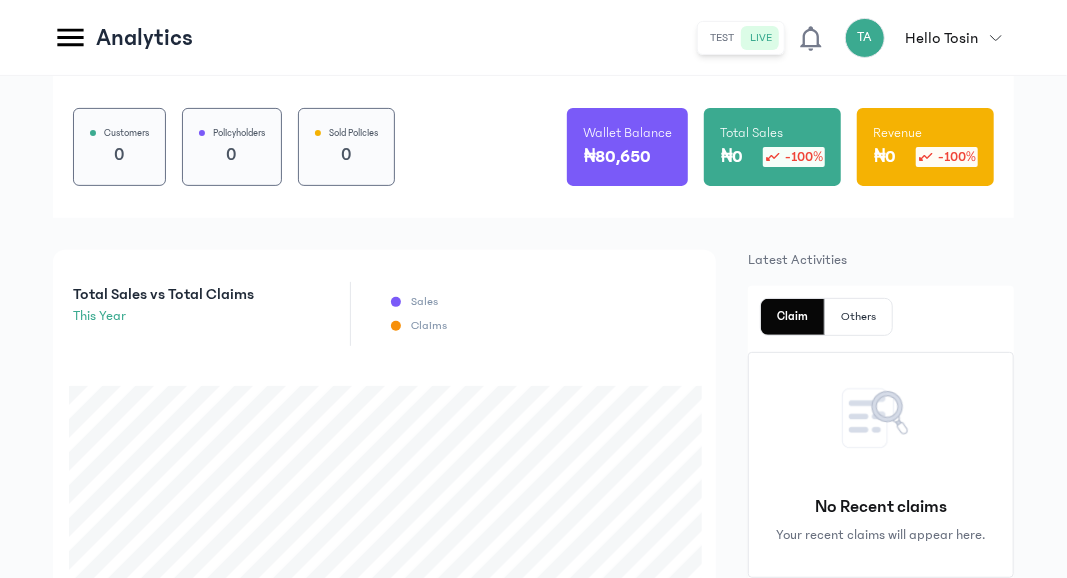 scroll, scrollTop: 0, scrollLeft: 0, axis: both 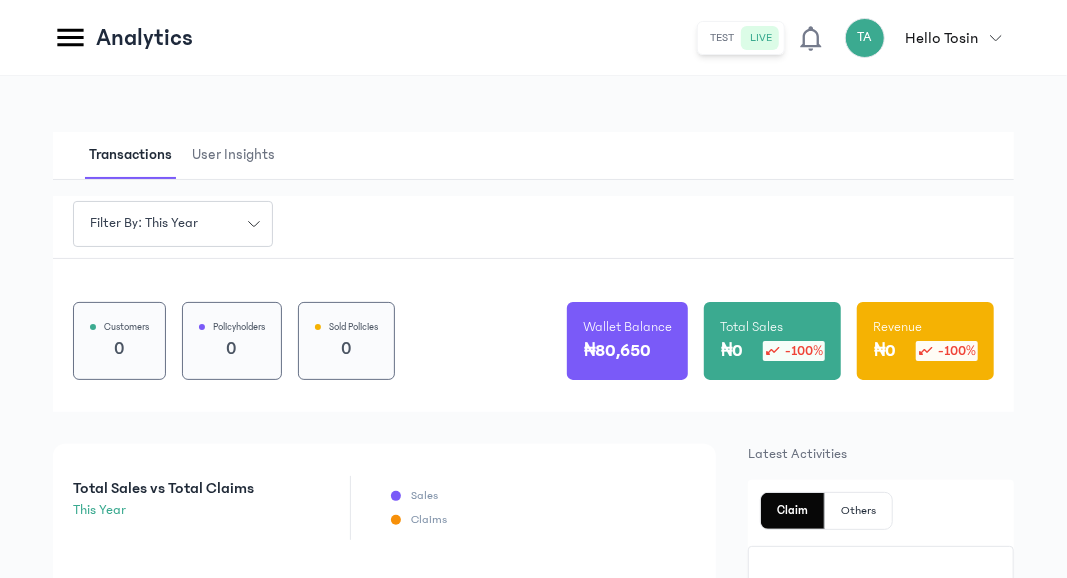 click 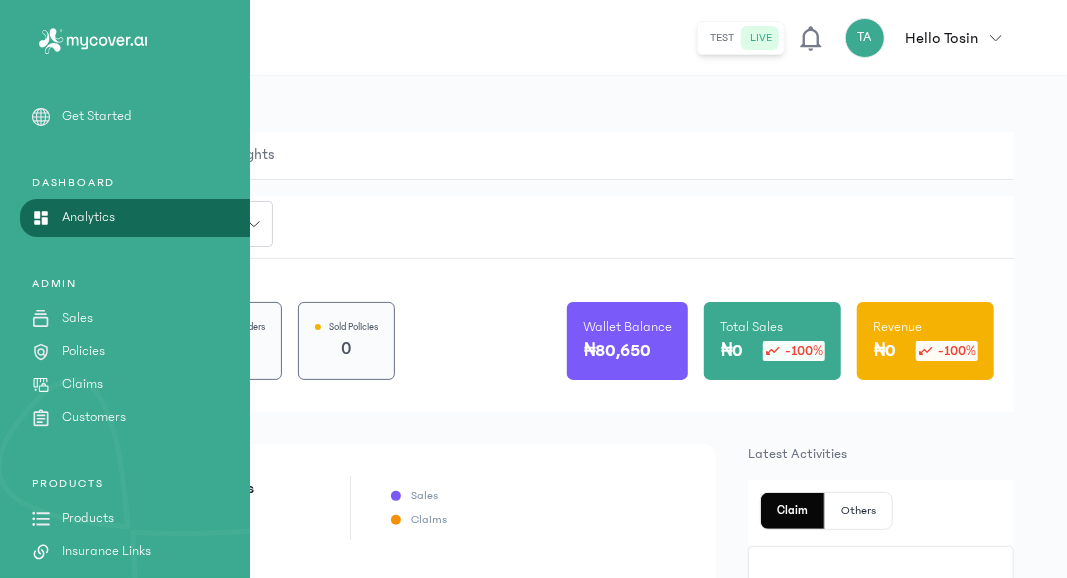 click 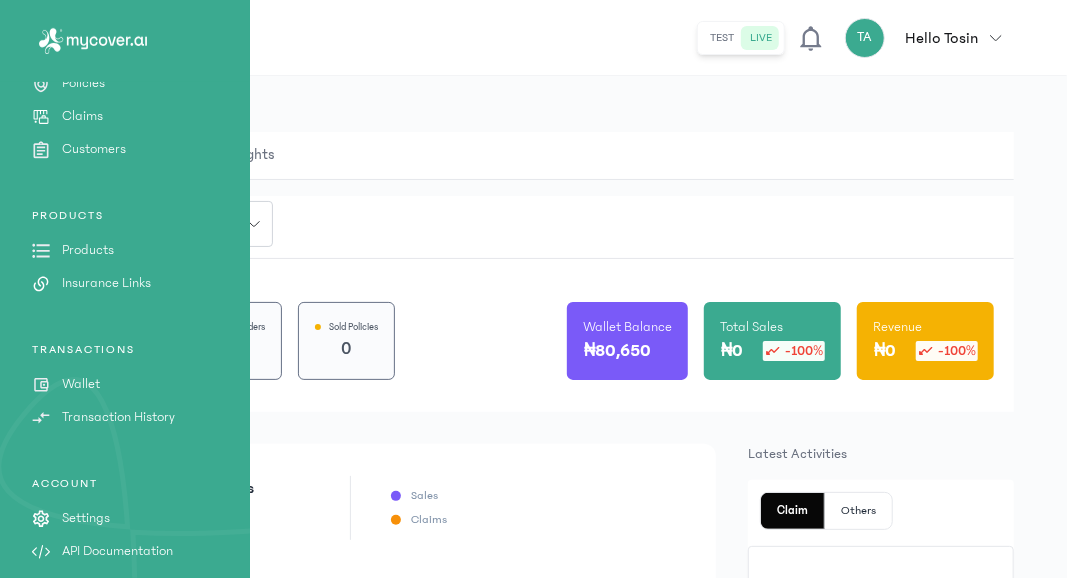 scroll, scrollTop: 280, scrollLeft: 0, axis: vertical 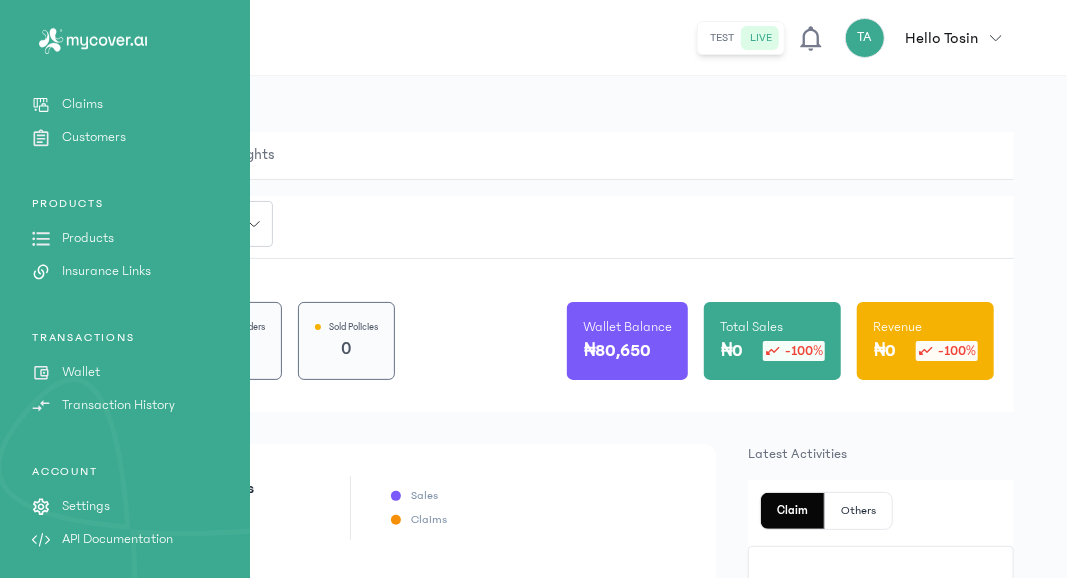 click on "Wallet" 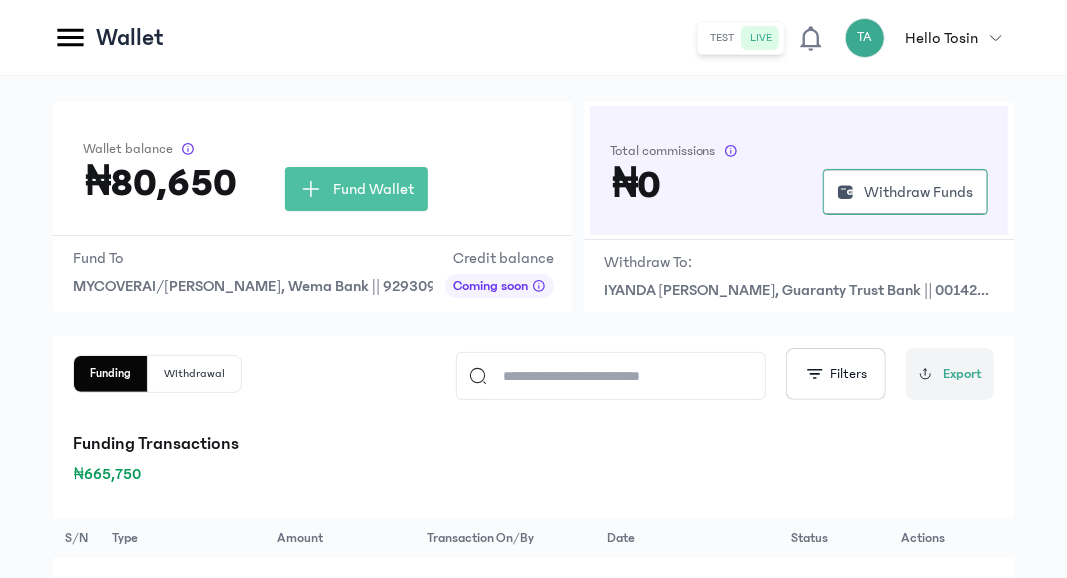 scroll, scrollTop: 0, scrollLeft: 0, axis: both 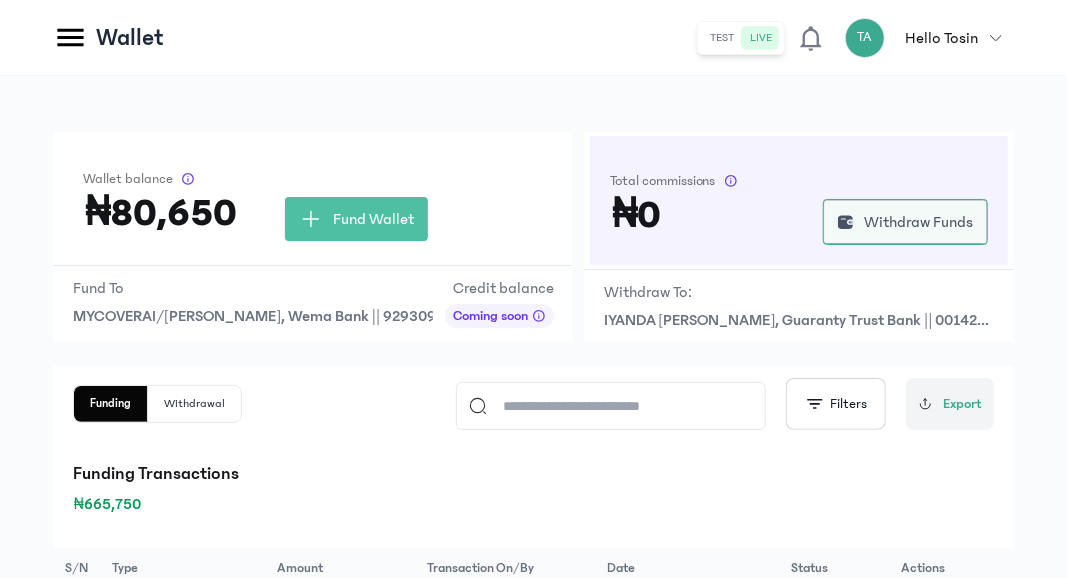 click on "Withdraw Funds" 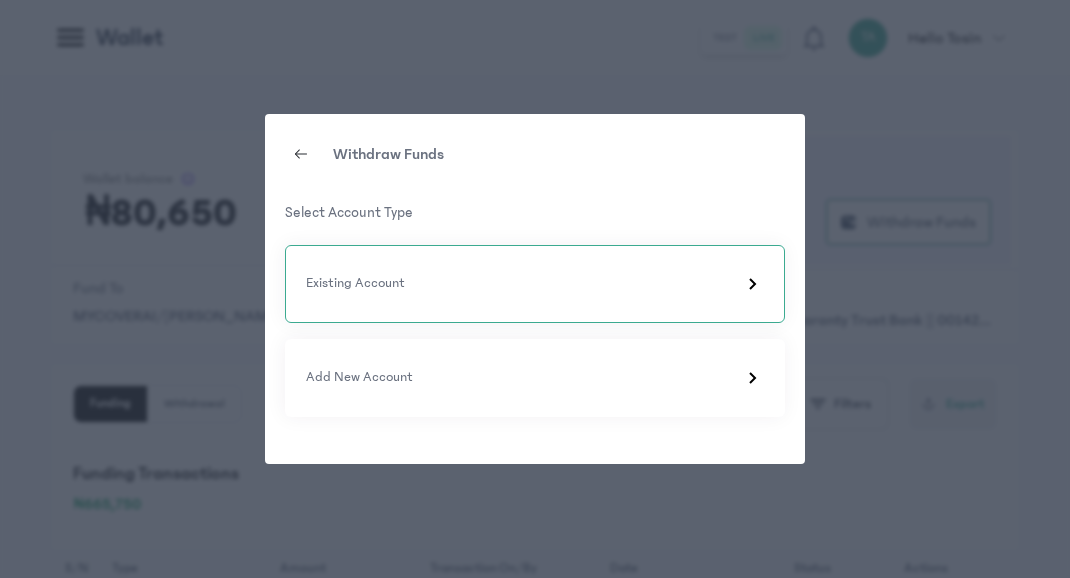 click 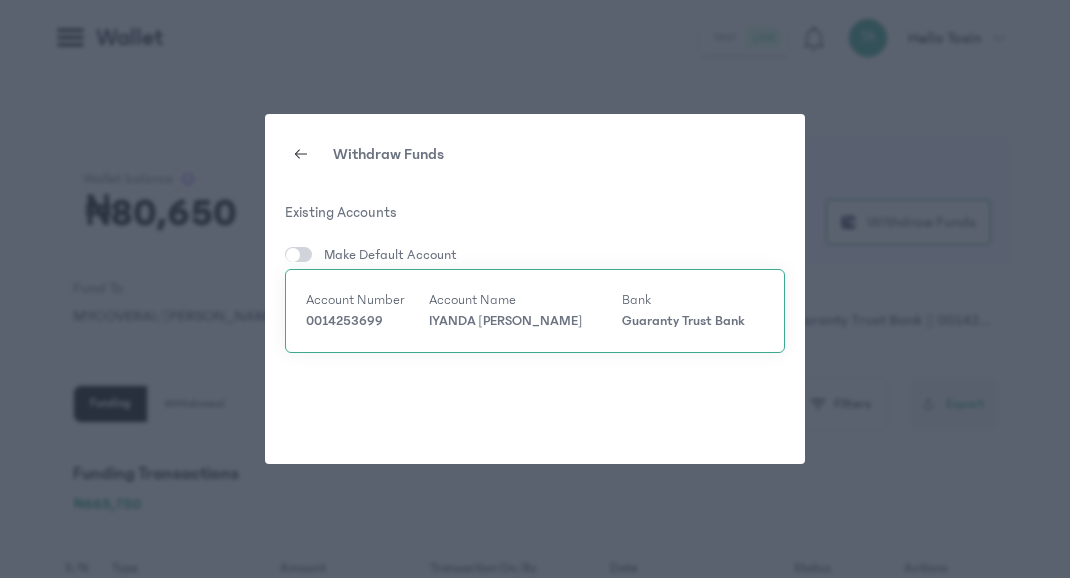 click on "Guaranty Trust Bank" at bounding box center (693, 321) 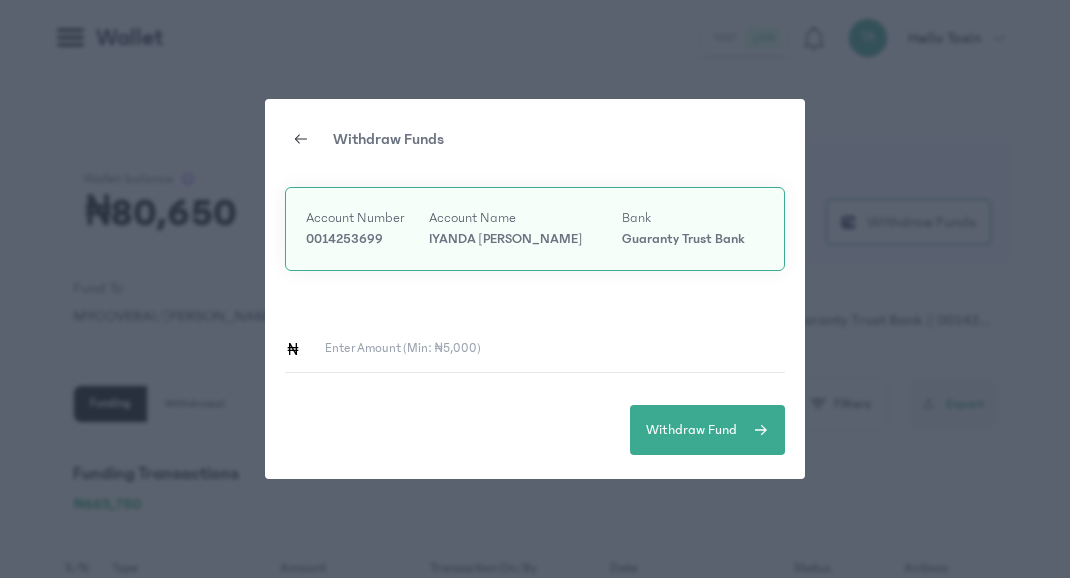 click on "Enter Amount (min: ₦5,000)" at bounding box center (403, 349) 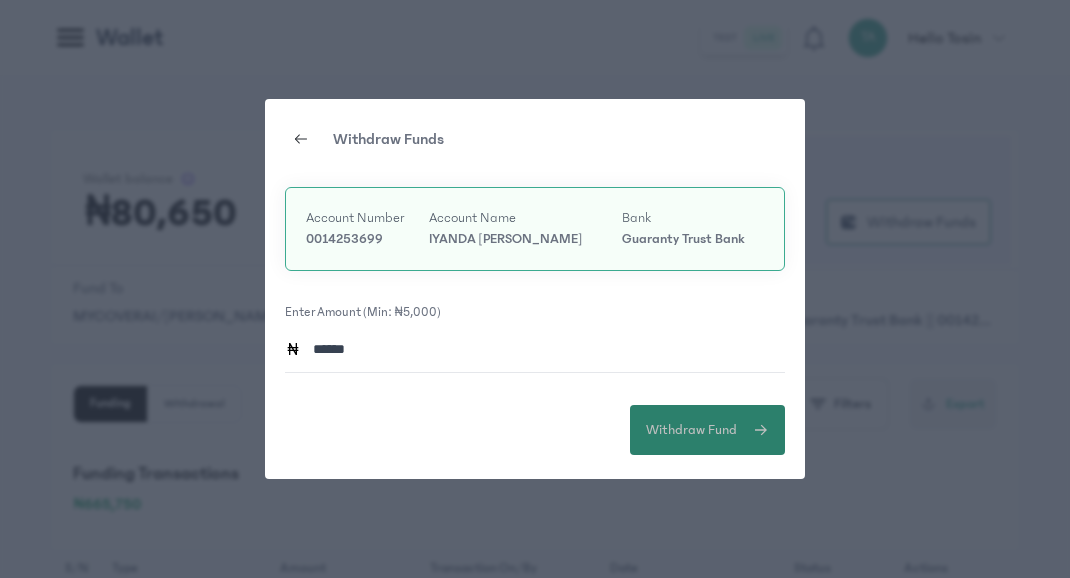 click on "Withdraw Fund" at bounding box center (691, 430) 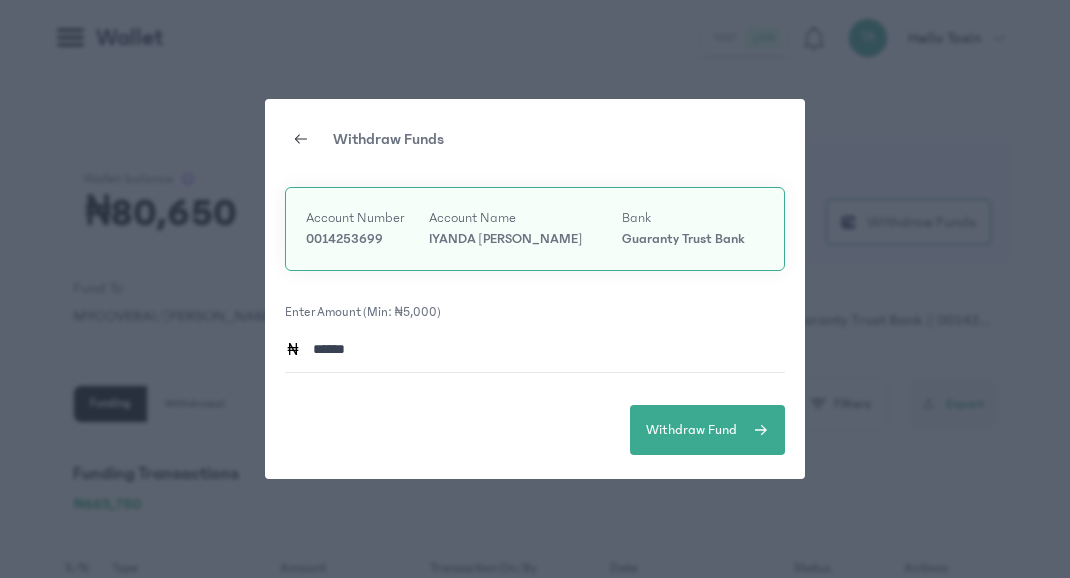 click on "Withdraw Funds Account Number 0014253699 Account Name IYANDA [PERSON_NAME] Bank Guaranty Trust Bank Enter Amount (min: ₦5,000) ******  Withdraw Fund" 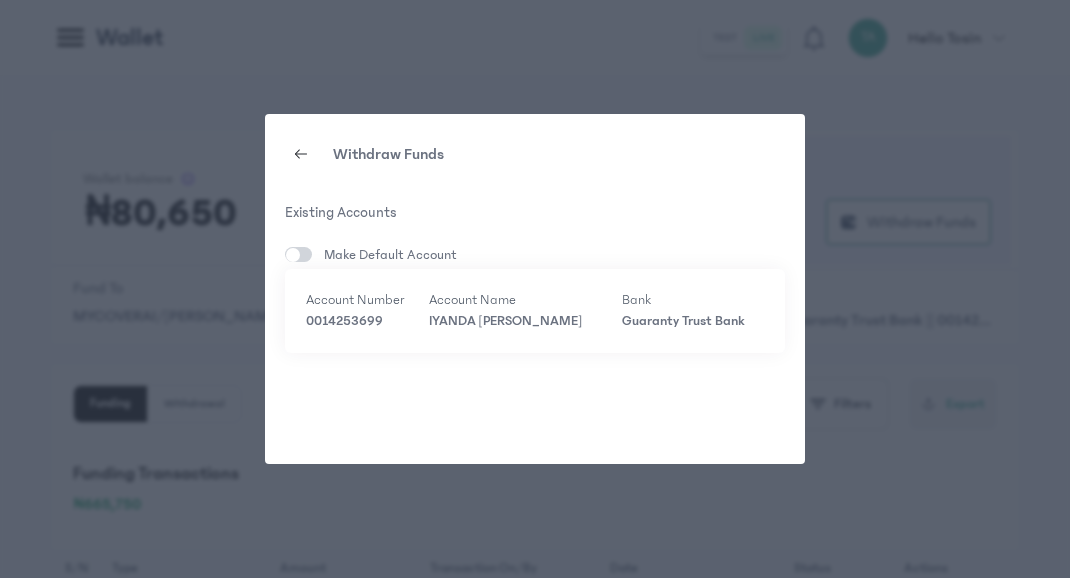 click on "Withdraw Funds Existing Accounts Make Default Account Account Number 0014253699 Account Name IYANDA [PERSON_NAME] Bank Guaranty Trust Bank" 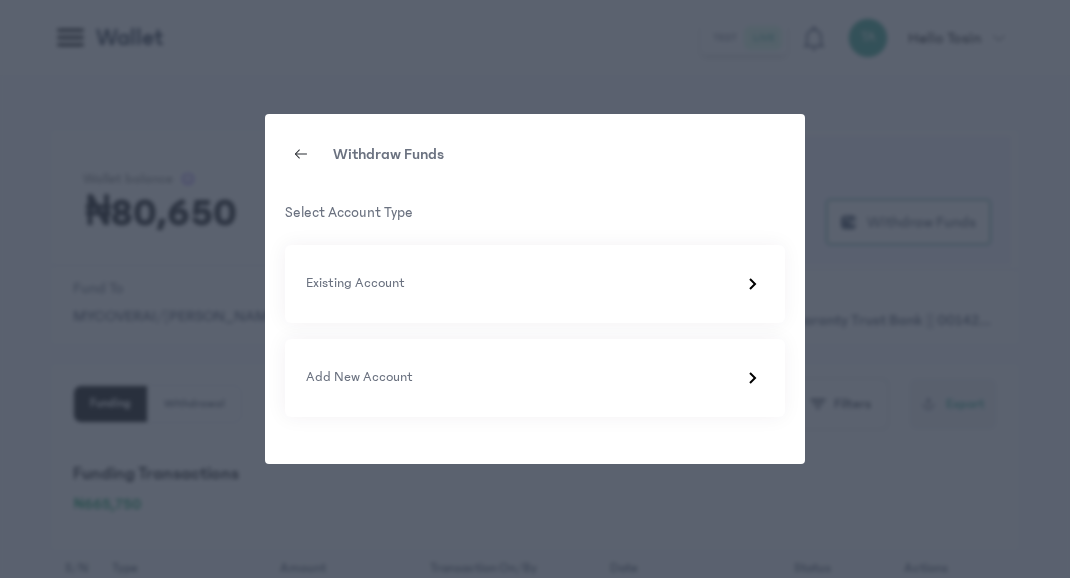 click on "Withdraw Funds Select Account Type Existing Account
Add New Account" 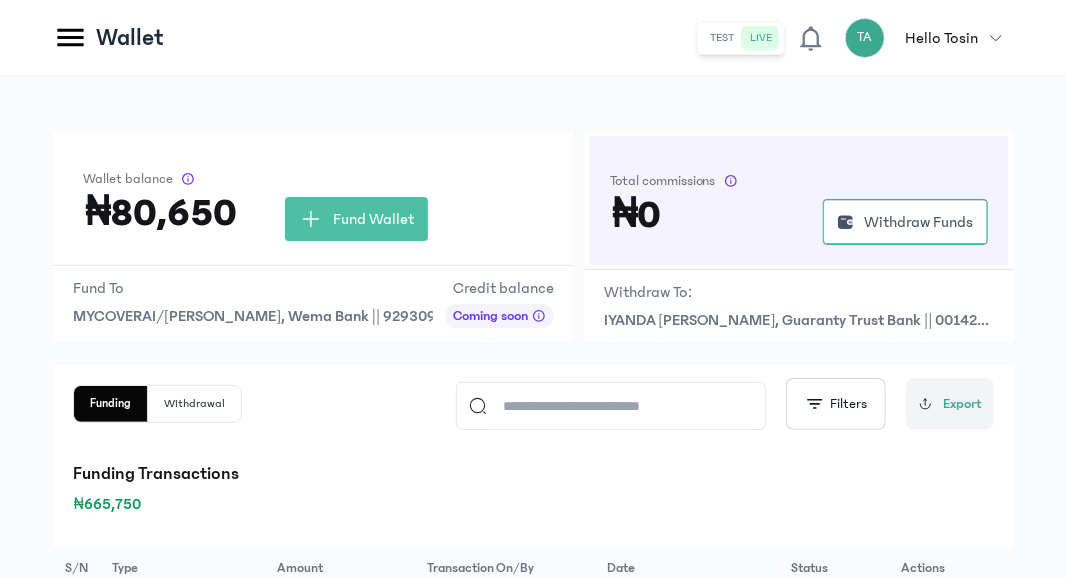 click on "Withdrawal" 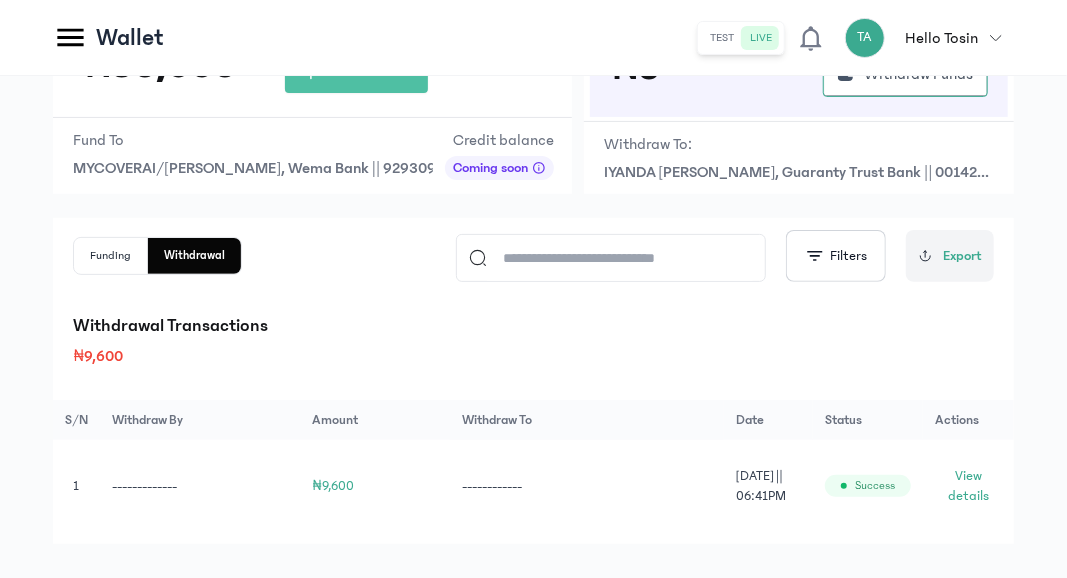 scroll, scrollTop: 153, scrollLeft: 0, axis: vertical 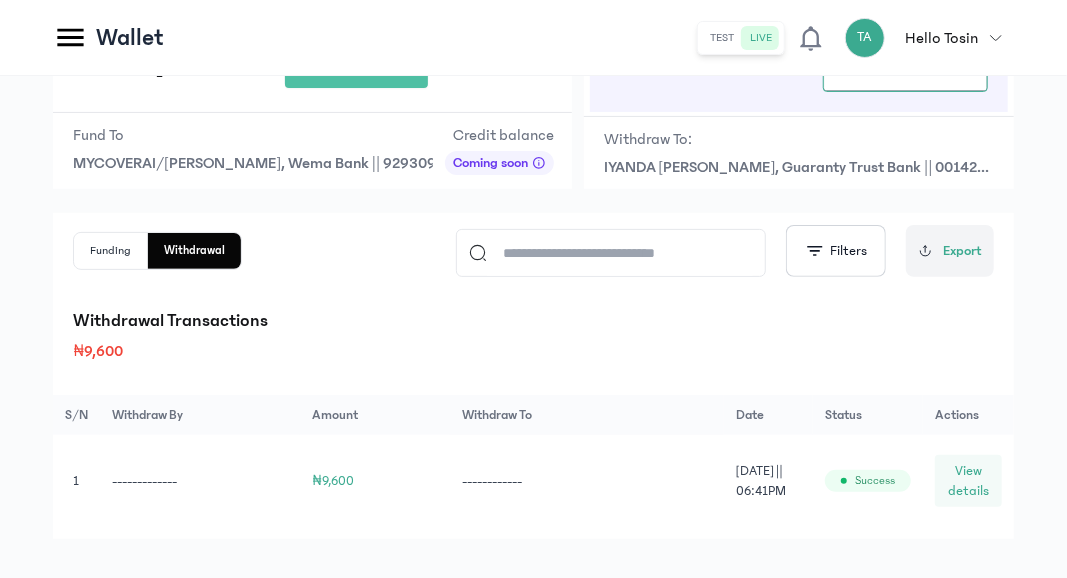 click on "View details" 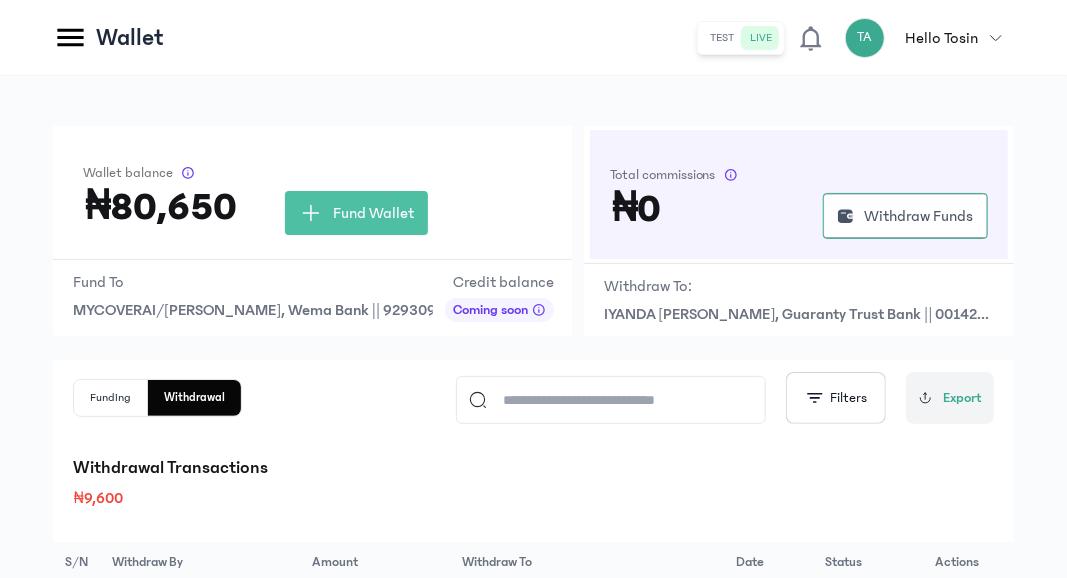 scroll, scrollTop: 0, scrollLeft: 0, axis: both 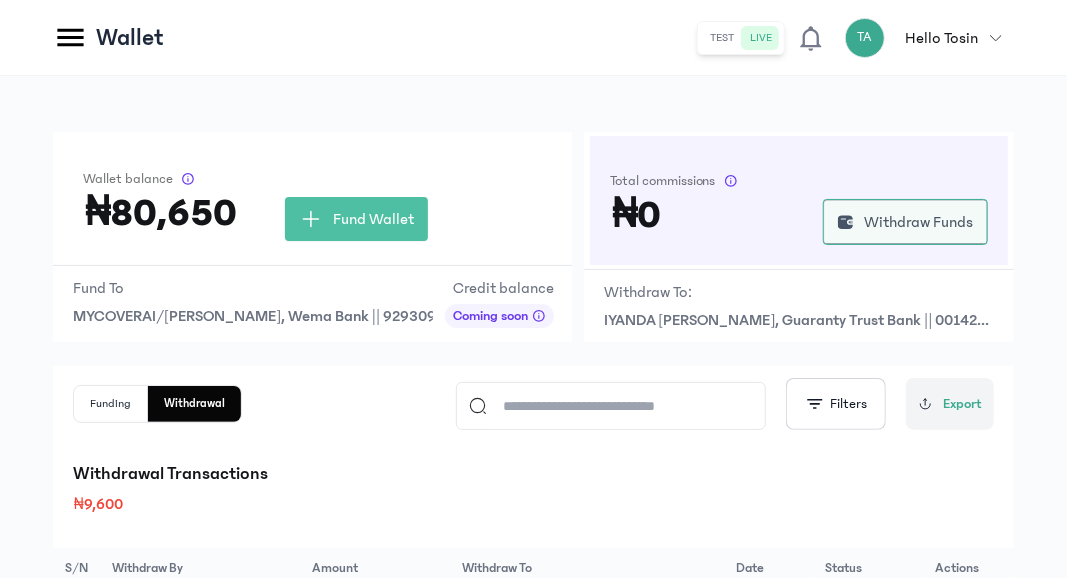 click on "Withdraw Funds" 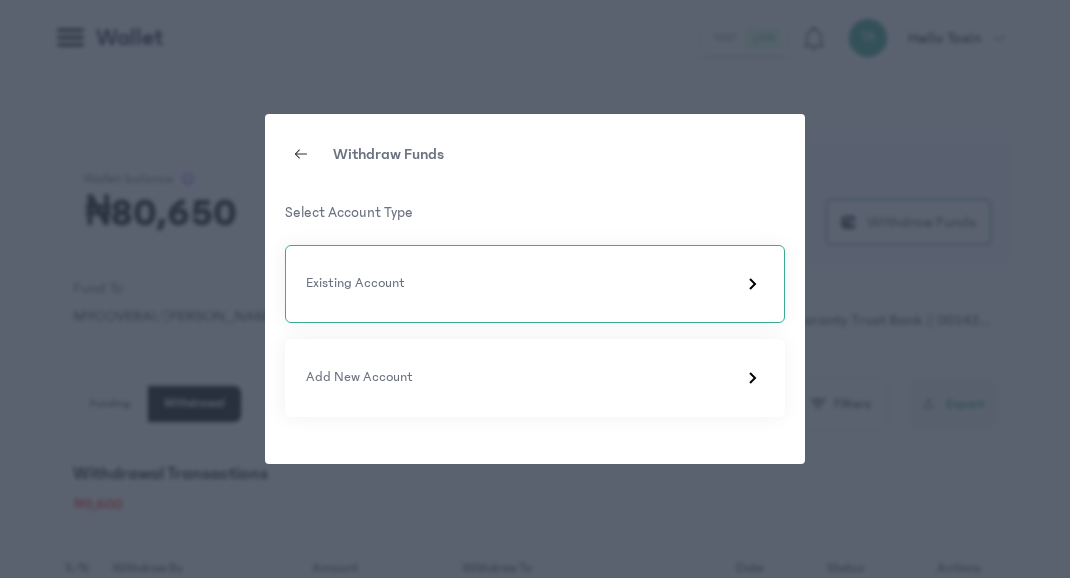 click on "Existing Account" at bounding box center (535, 284) 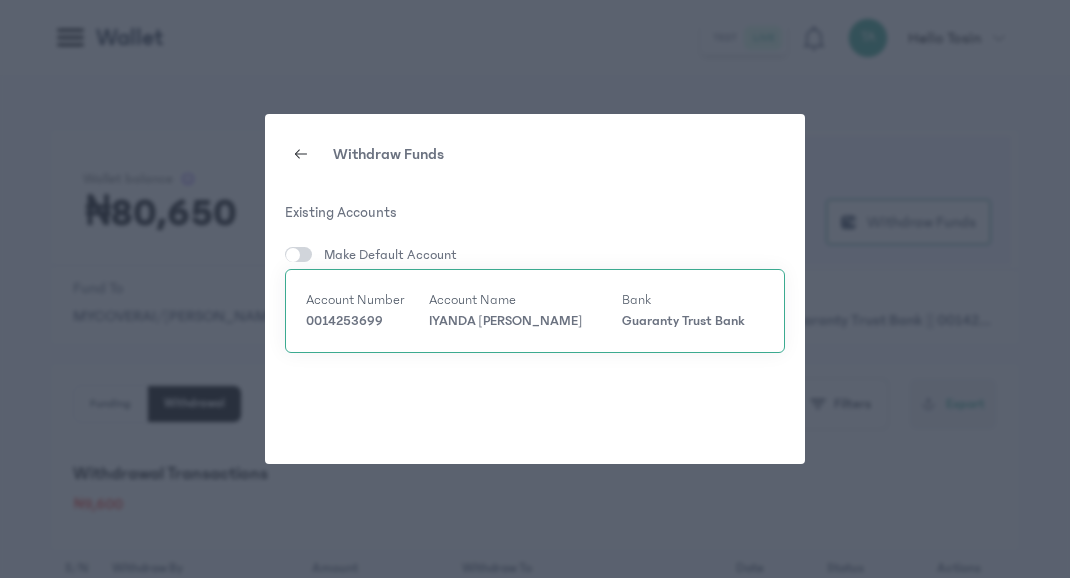 click on "Account Number 0014253699 Account Name IYANDA [PERSON_NAME] Bank Guaranty Trust Bank" at bounding box center (535, 311) 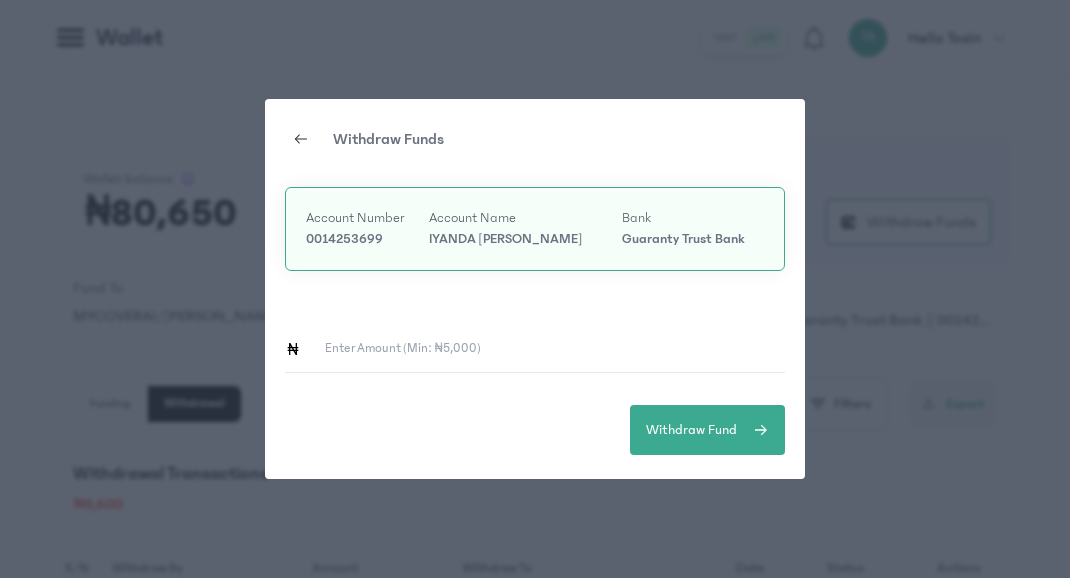 click on "Enter Amount (min: ₦5,000)" 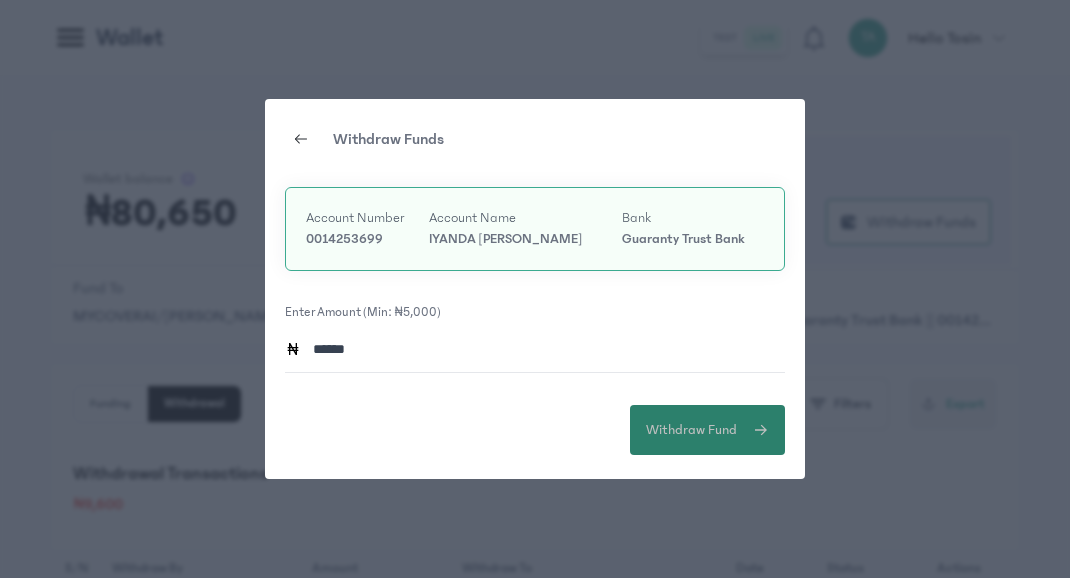 click on "Withdraw Fund" at bounding box center (691, 430) 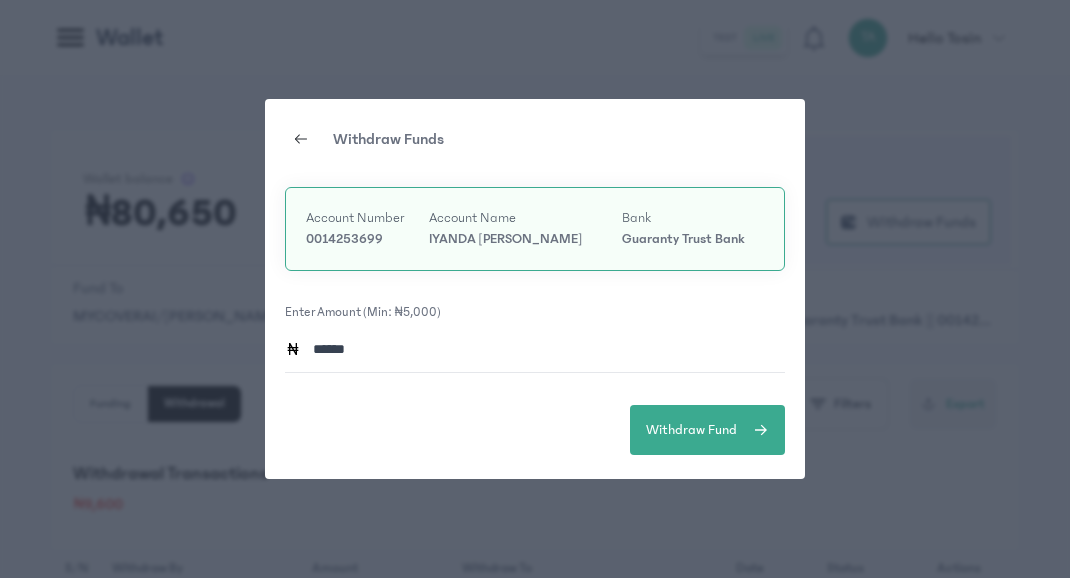 click on "Withdraw Funds Account Number 0014253699 Account Name IYANDA [PERSON_NAME] Bank Guaranty Trust Bank Enter Amount (min: ₦5,000) ******  Withdraw Fund" 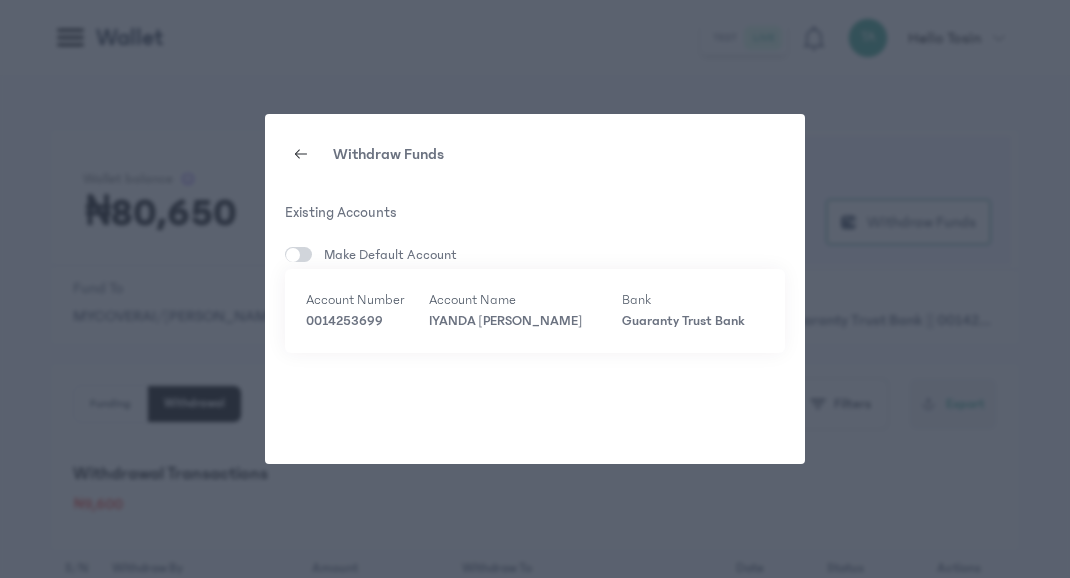 click 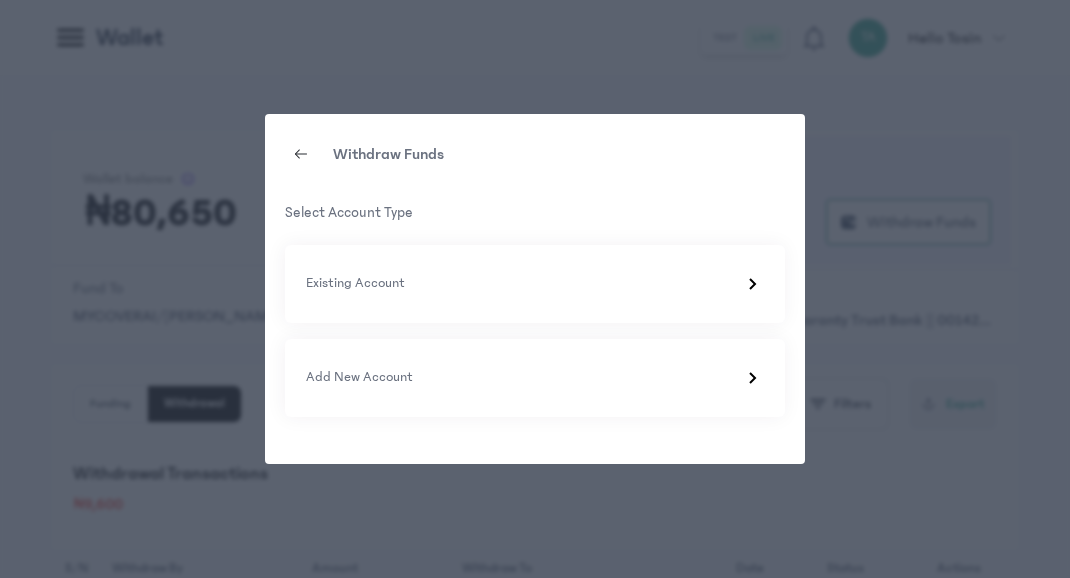 click at bounding box center [301, 154] 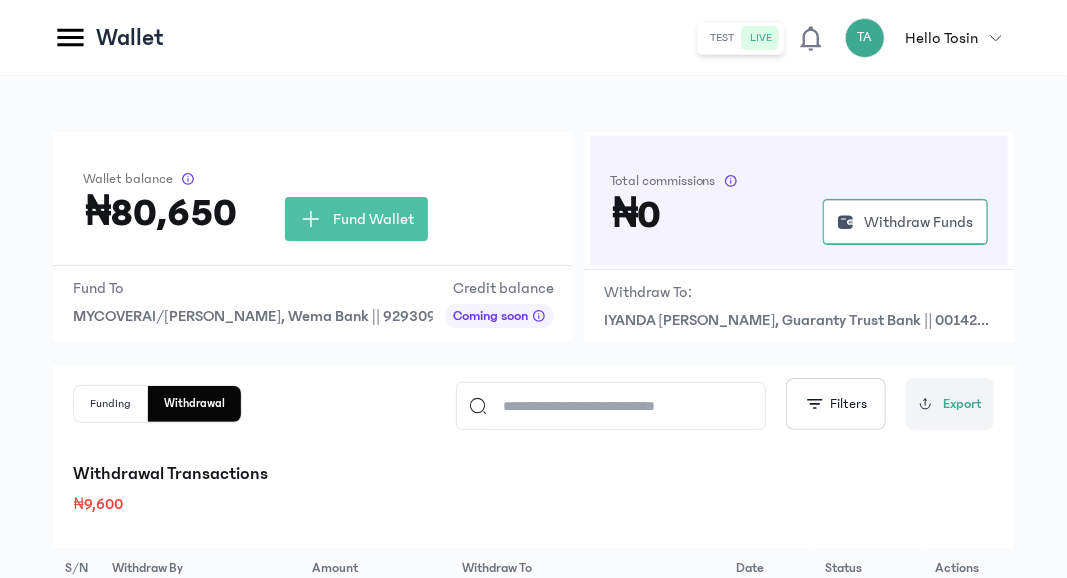 click on "Wallet balance" at bounding box center [312, 179] 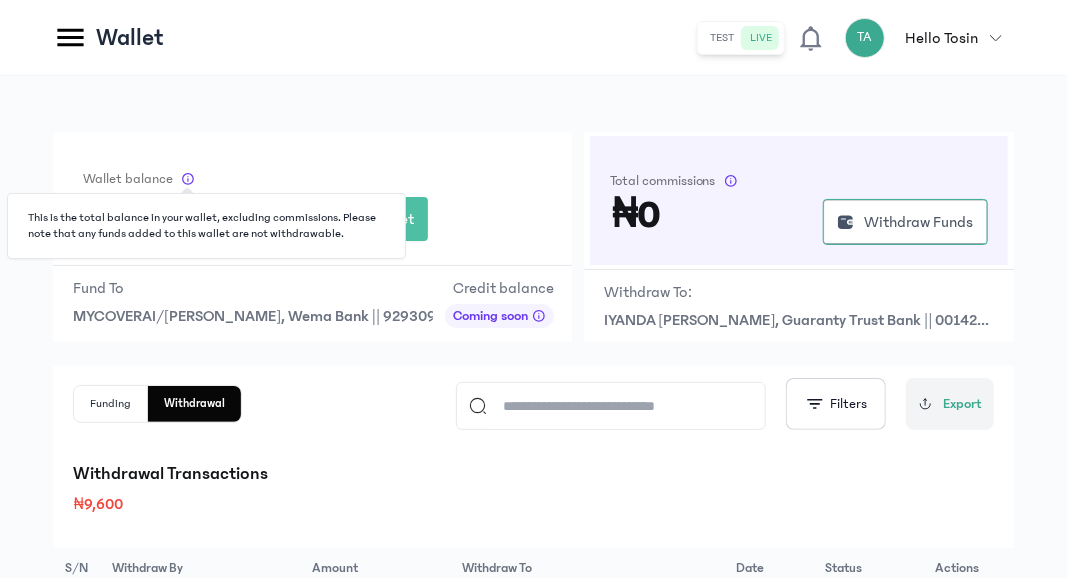 click on "Wallet balance This is the total balance in your wallet, excluding commissions. Please note that any funds added to this wallet are not withdrawable. ₦80,650 Fund Wallet" at bounding box center [312, 198] 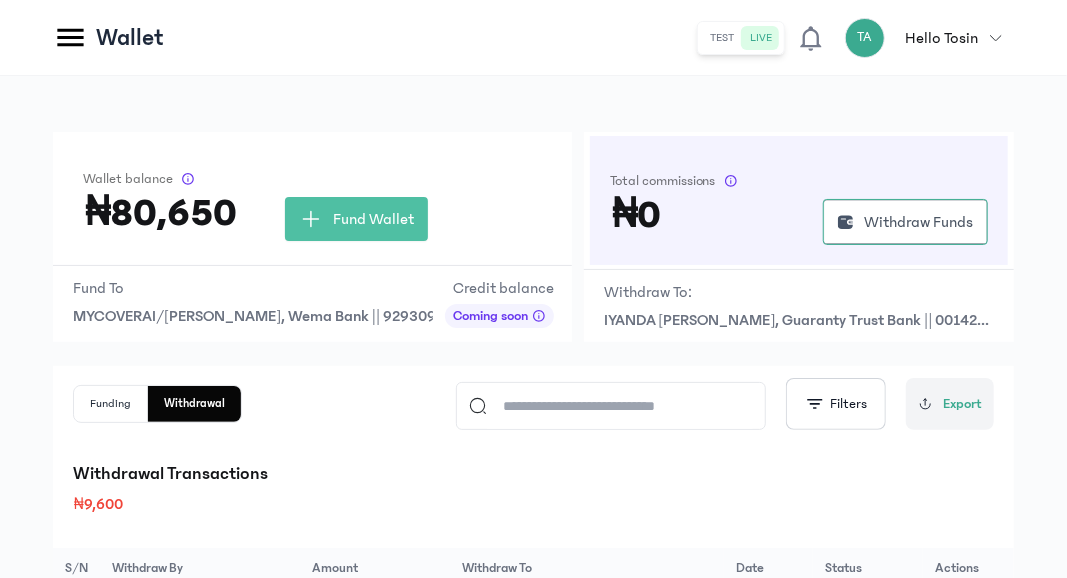 click on "Total commissions ₦0
Withdraw Funds" at bounding box center [799, 200] 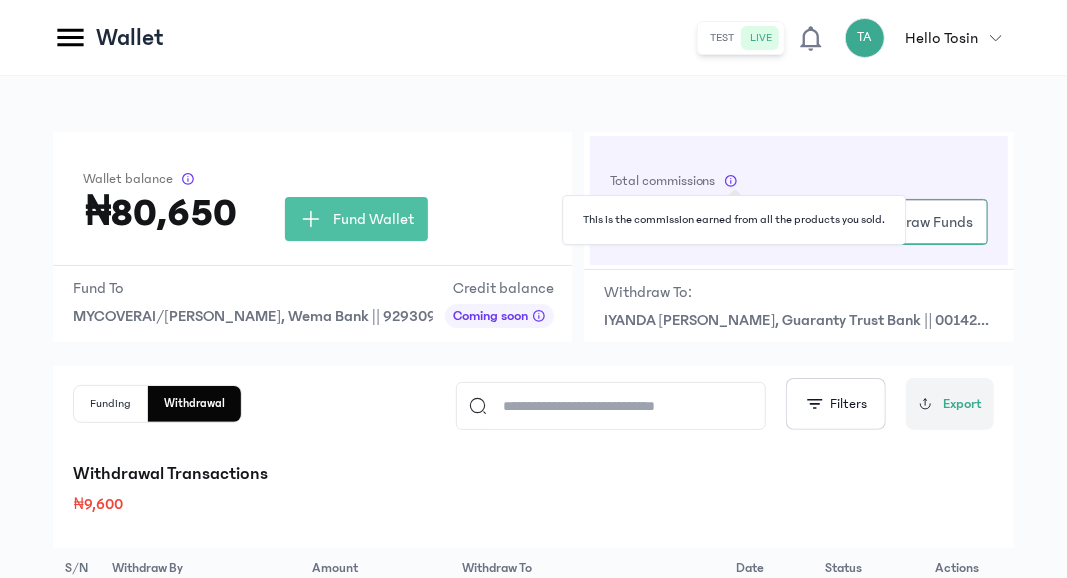 click on "₦80,650 Fund Wallet" at bounding box center [312, 219] 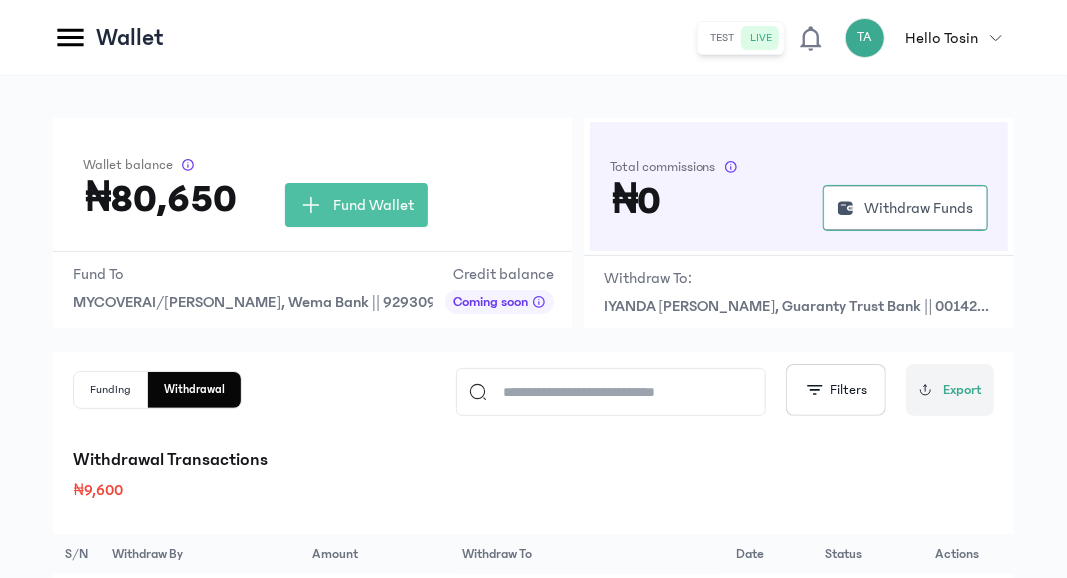 scroll, scrollTop: 0, scrollLeft: 0, axis: both 